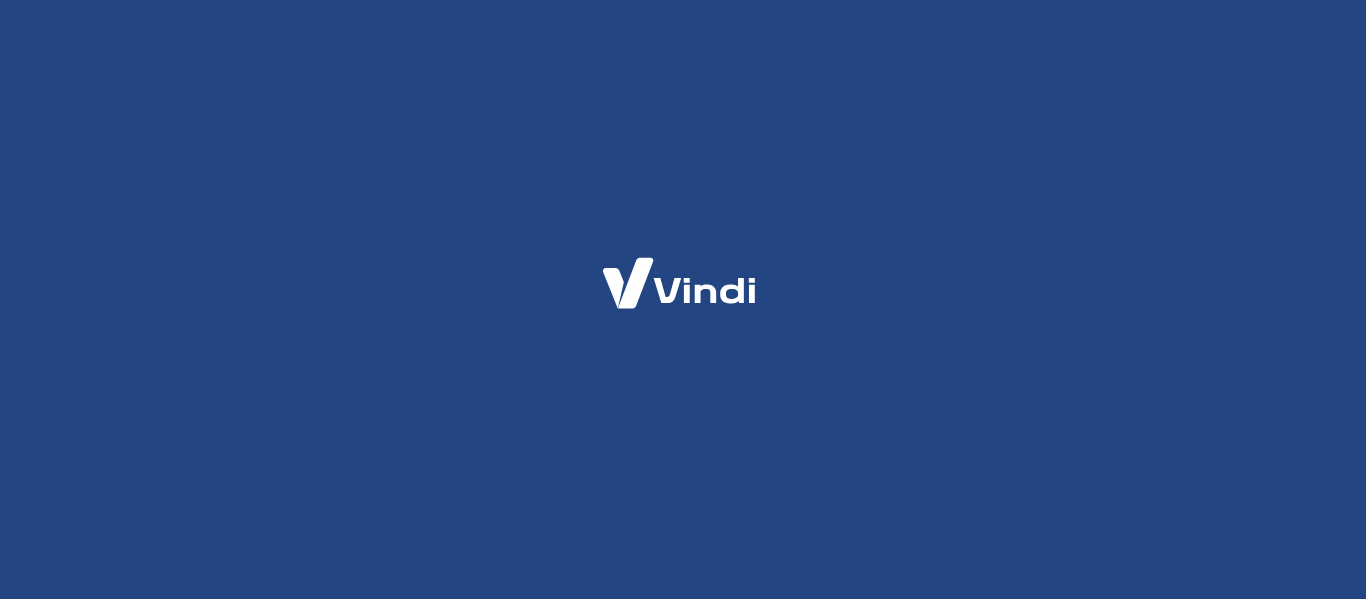 scroll, scrollTop: 0, scrollLeft: 0, axis: both 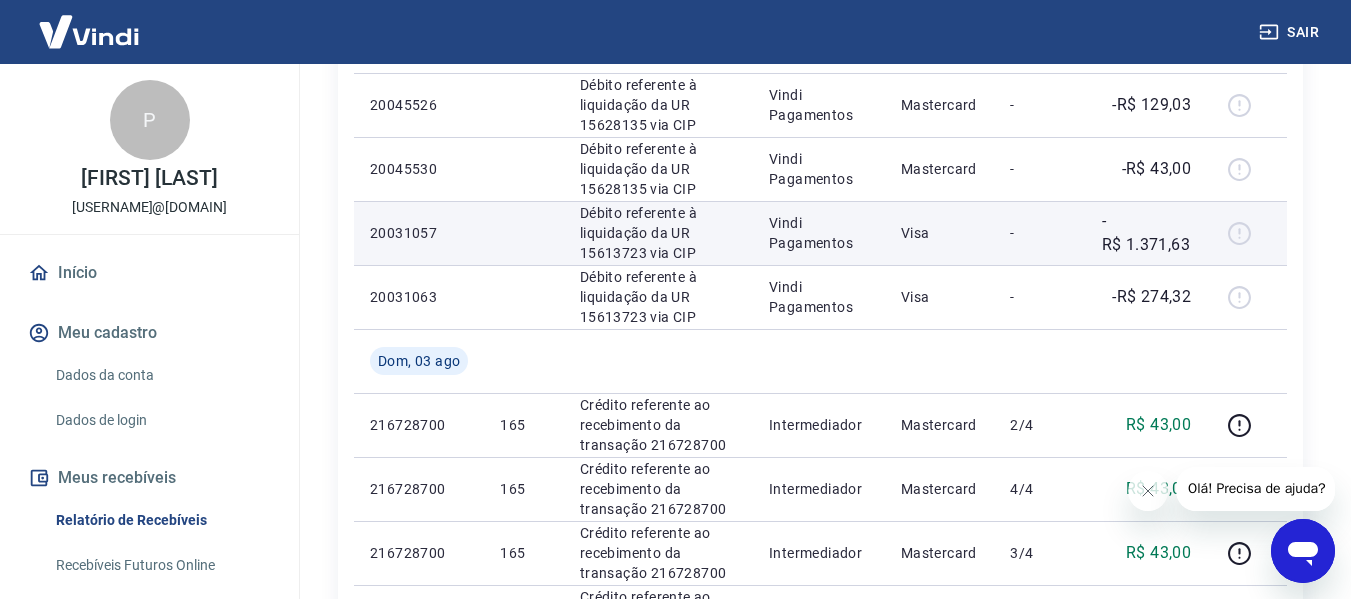 click on "Vindi Pagamentos" at bounding box center (819, 233) 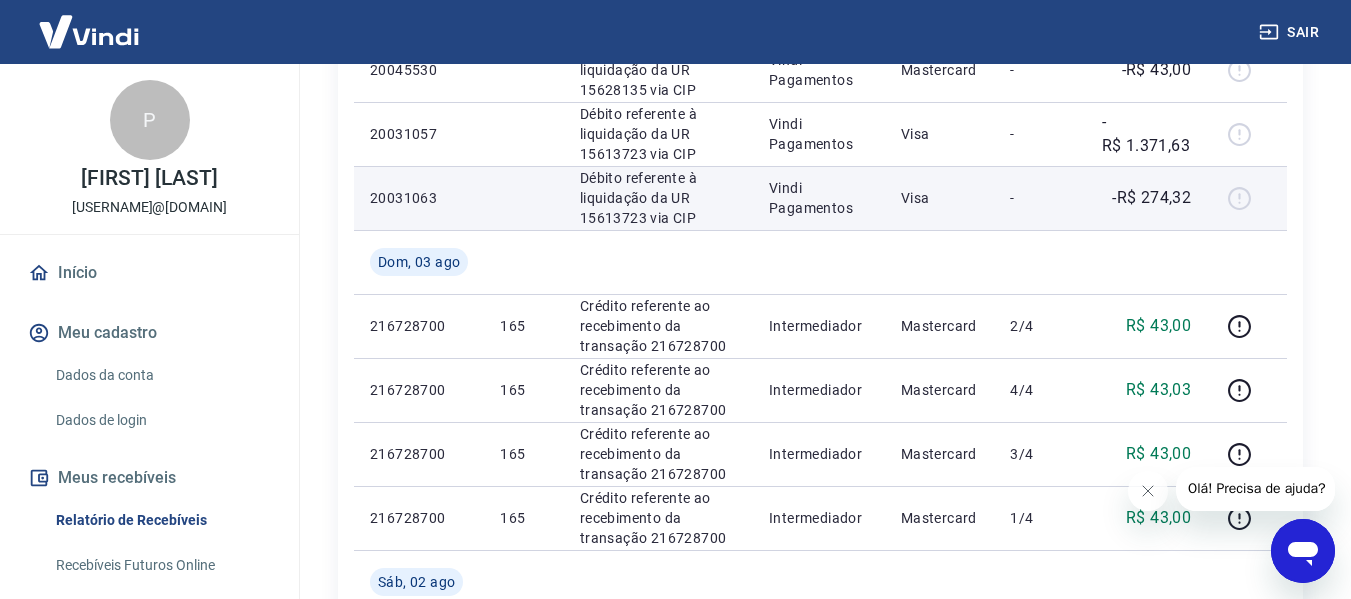 scroll, scrollTop: 500, scrollLeft: 0, axis: vertical 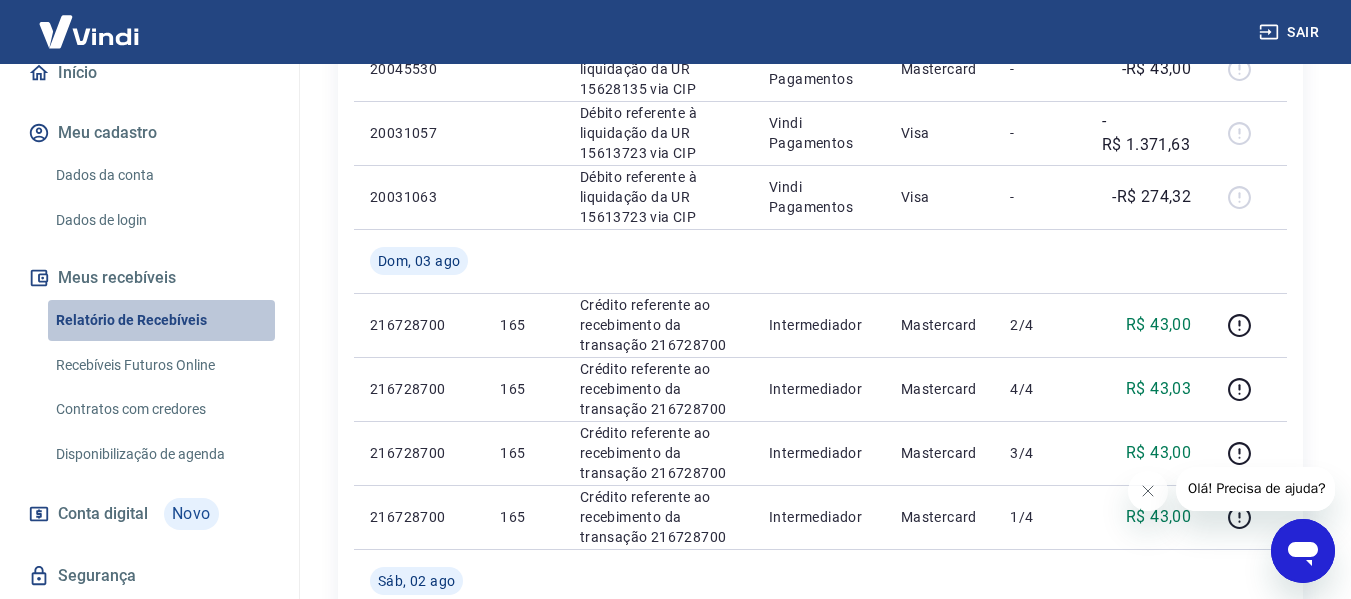click on "Relatório de Recebíveis" at bounding box center [161, 320] 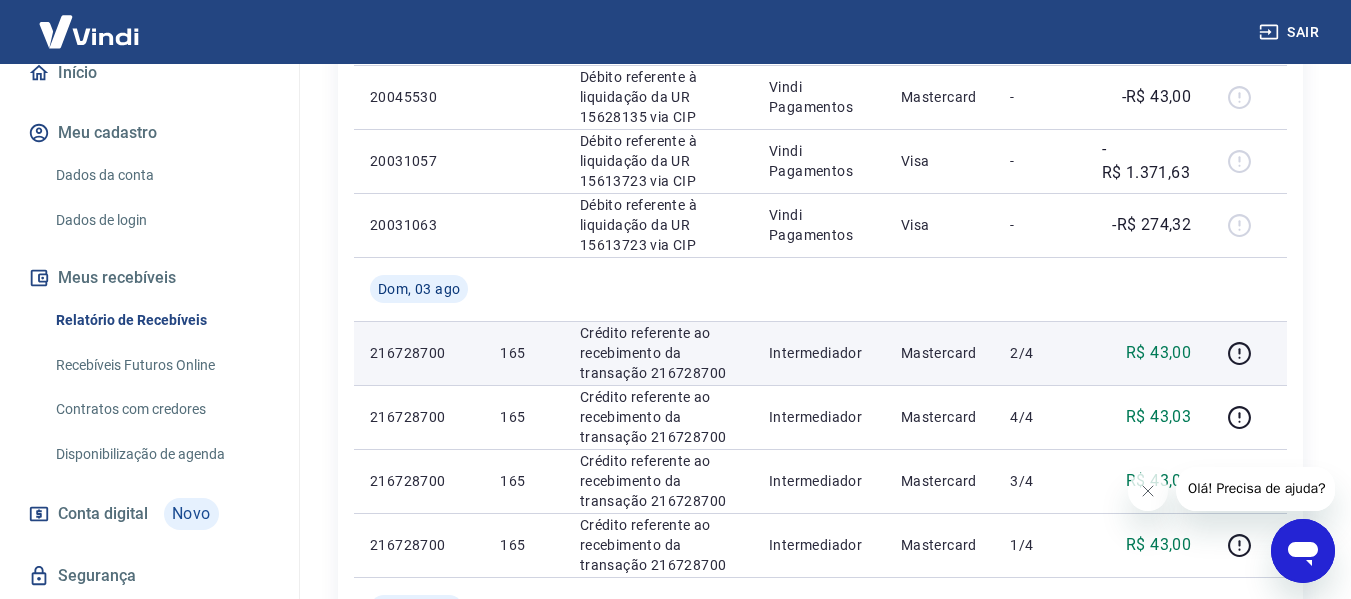 scroll, scrollTop: 500, scrollLeft: 0, axis: vertical 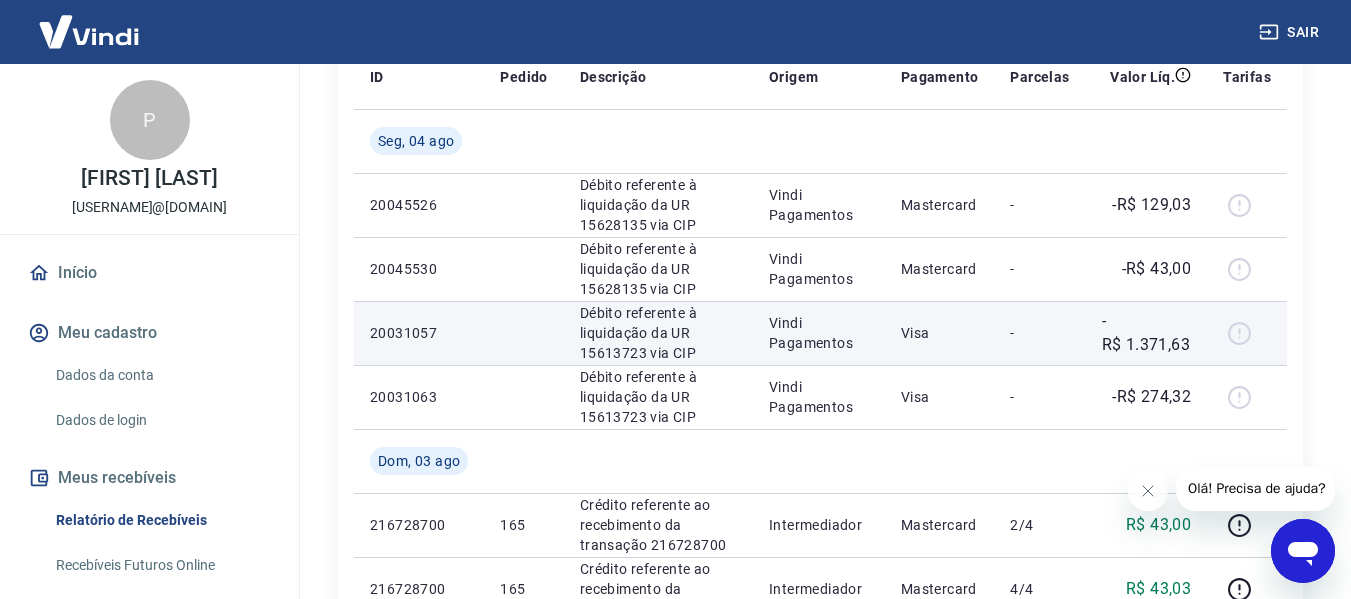 click on "-R$ 1.371,63" at bounding box center (1147, 333) 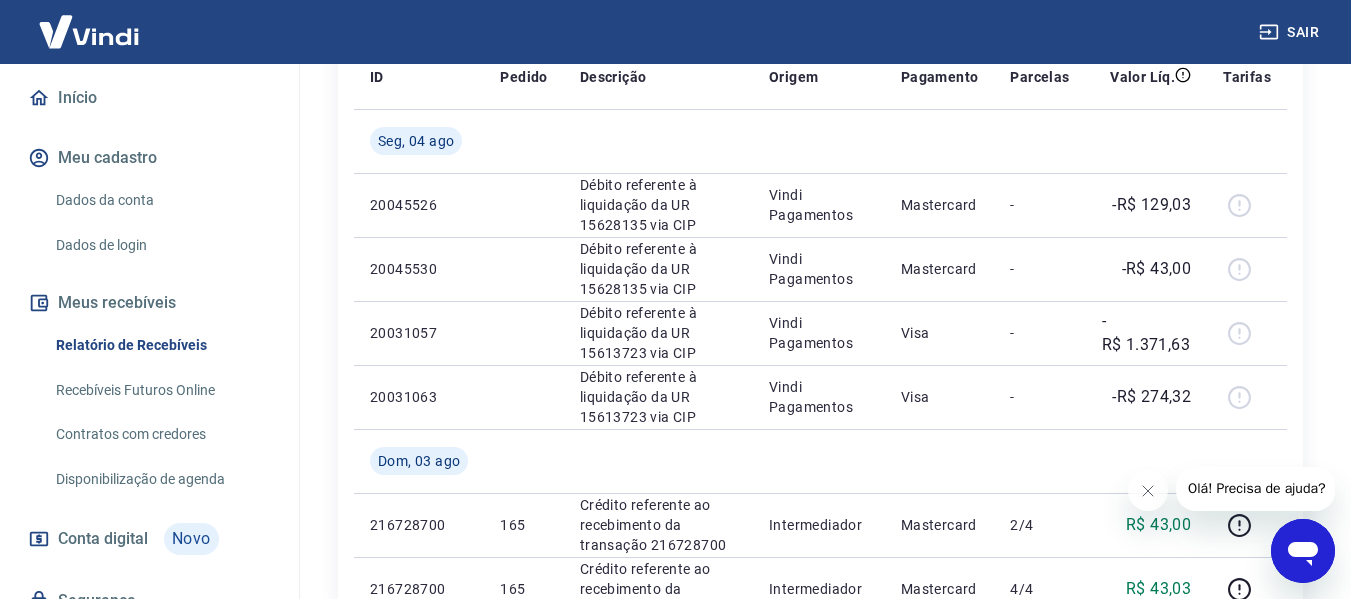 scroll, scrollTop: 200, scrollLeft: 0, axis: vertical 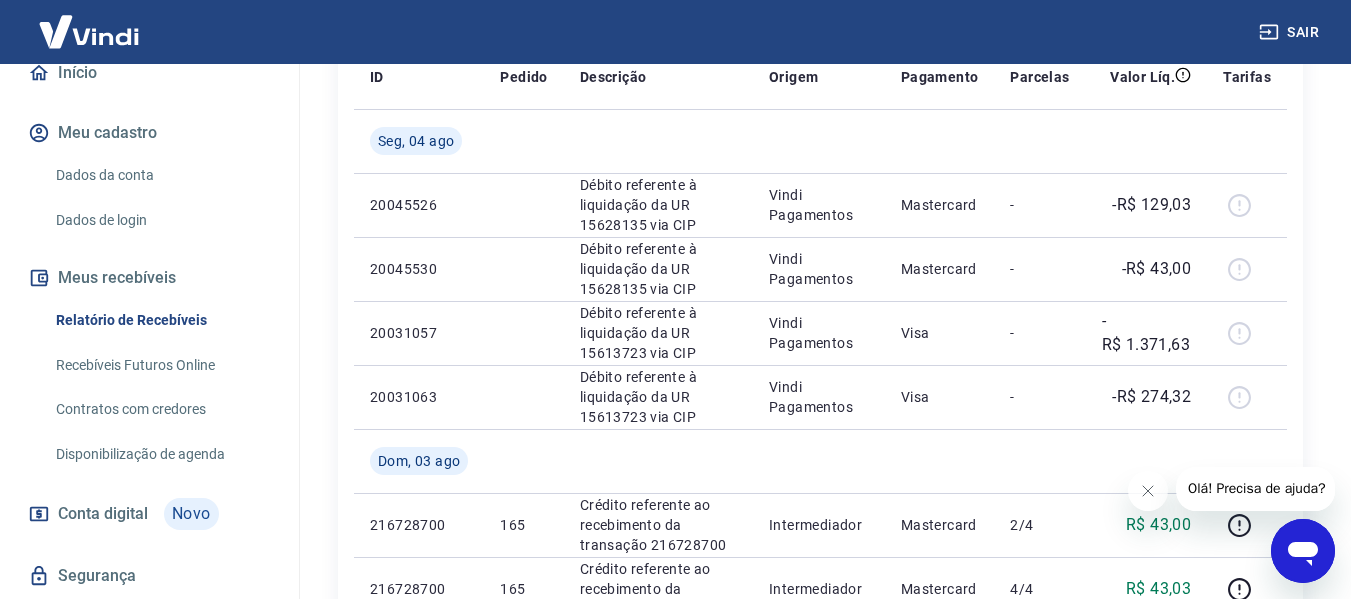 click on "Meus recebíveis" at bounding box center [149, 278] 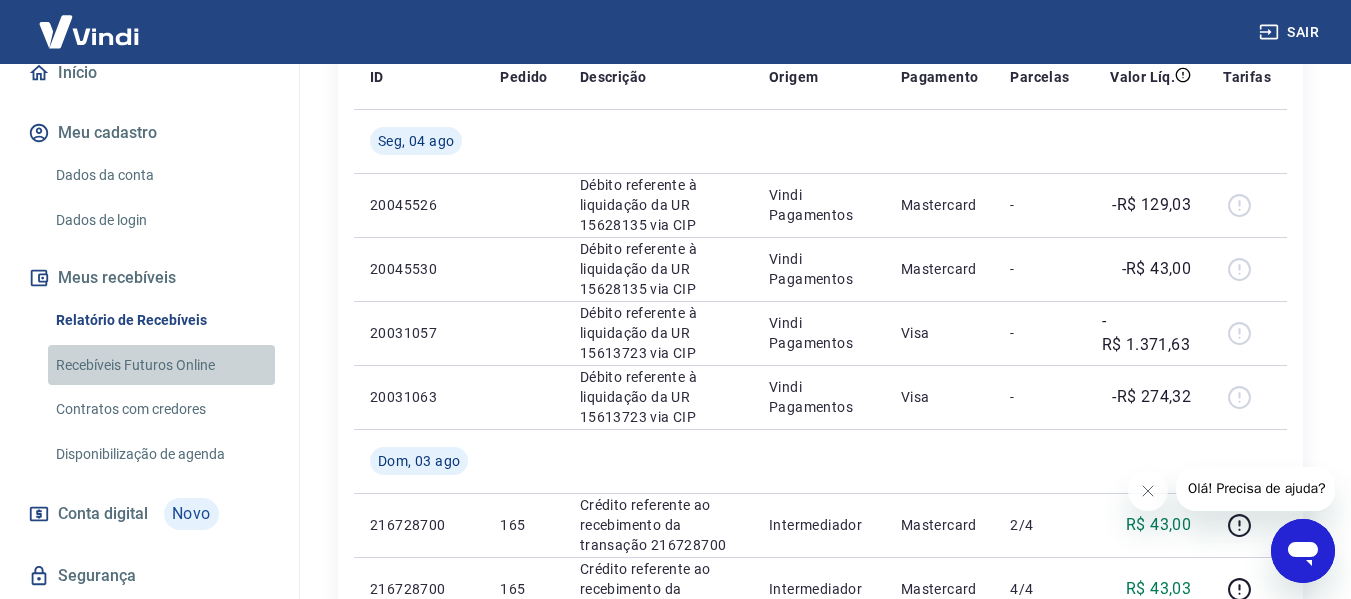click on "Recebíveis Futuros Online" at bounding box center [161, 365] 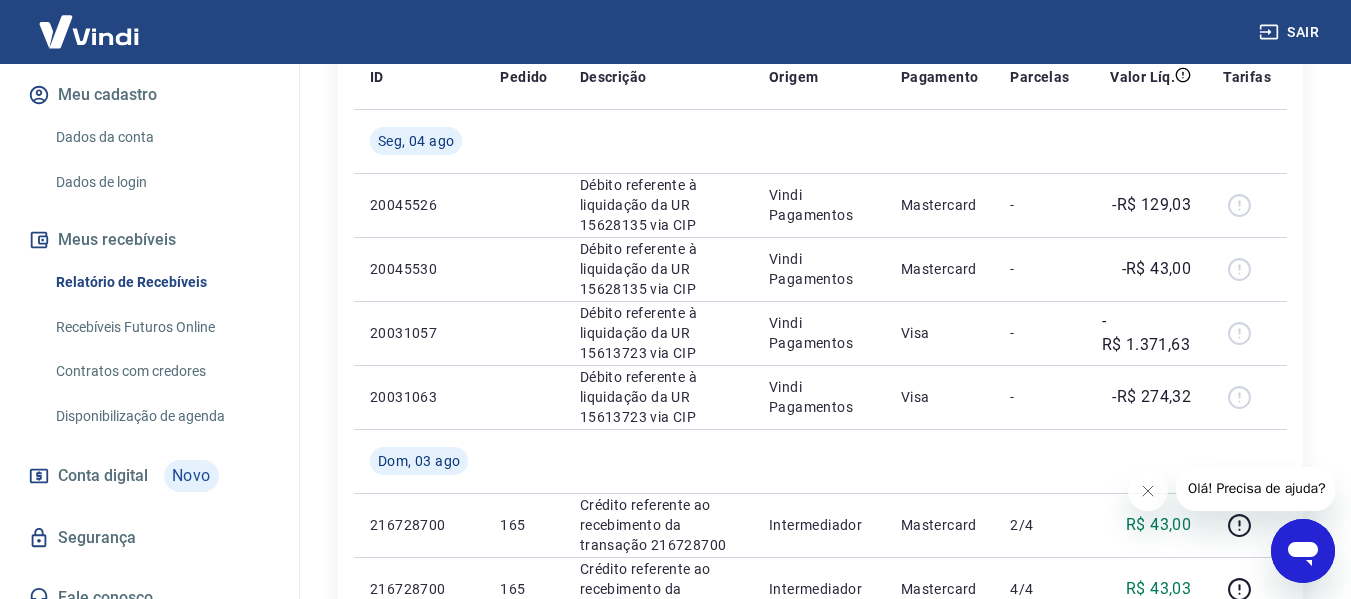 scroll, scrollTop: 259, scrollLeft: 0, axis: vertical 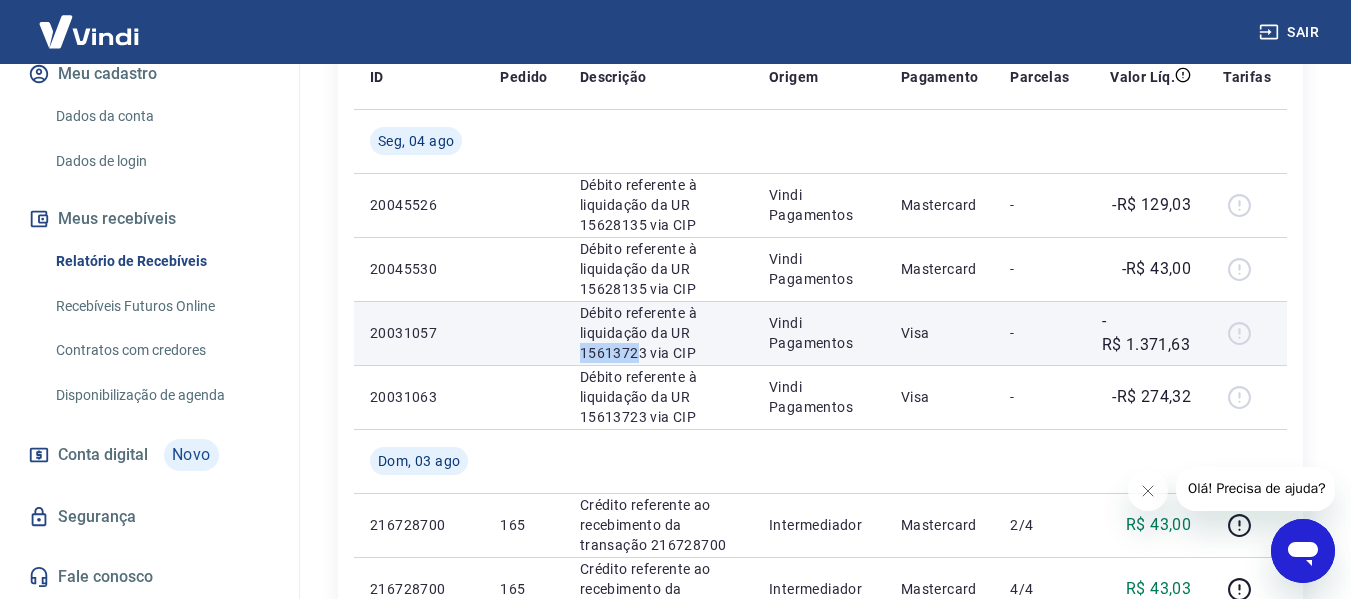 drag, startPoint x: 638, startPoint y: 354, endPoint x: 569, endPoint y: 353, distance: 69.00725 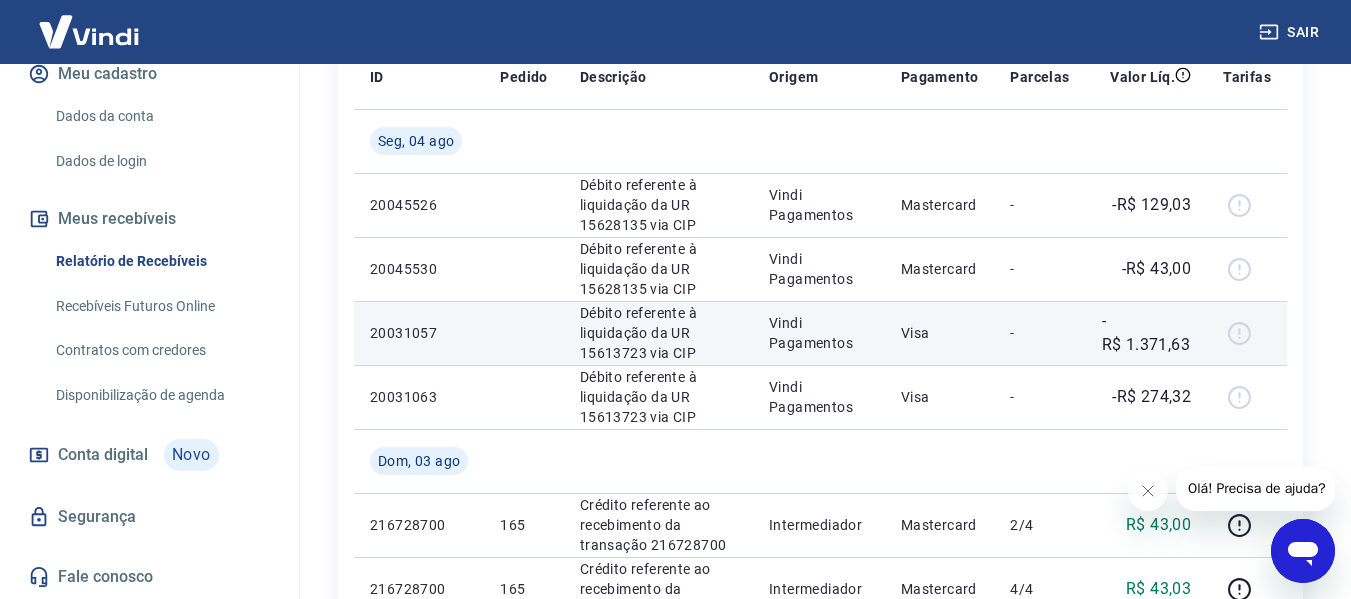 drag, startPoint x: 751, startPoint y: 335, endPoint x: 680, endPoint y: 336, distance: 71.00704 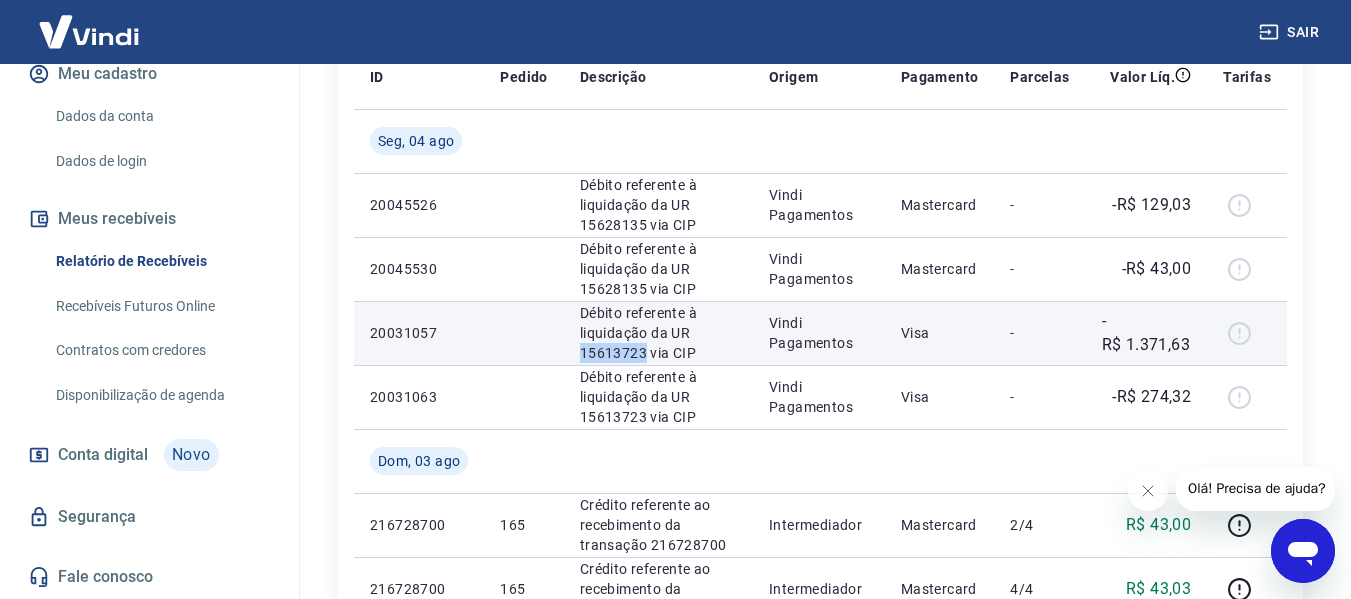 drag, startPoint x: 645, startPoint y: 351, endPoint x: 580, endPoint y: 343, distance: 65.490456 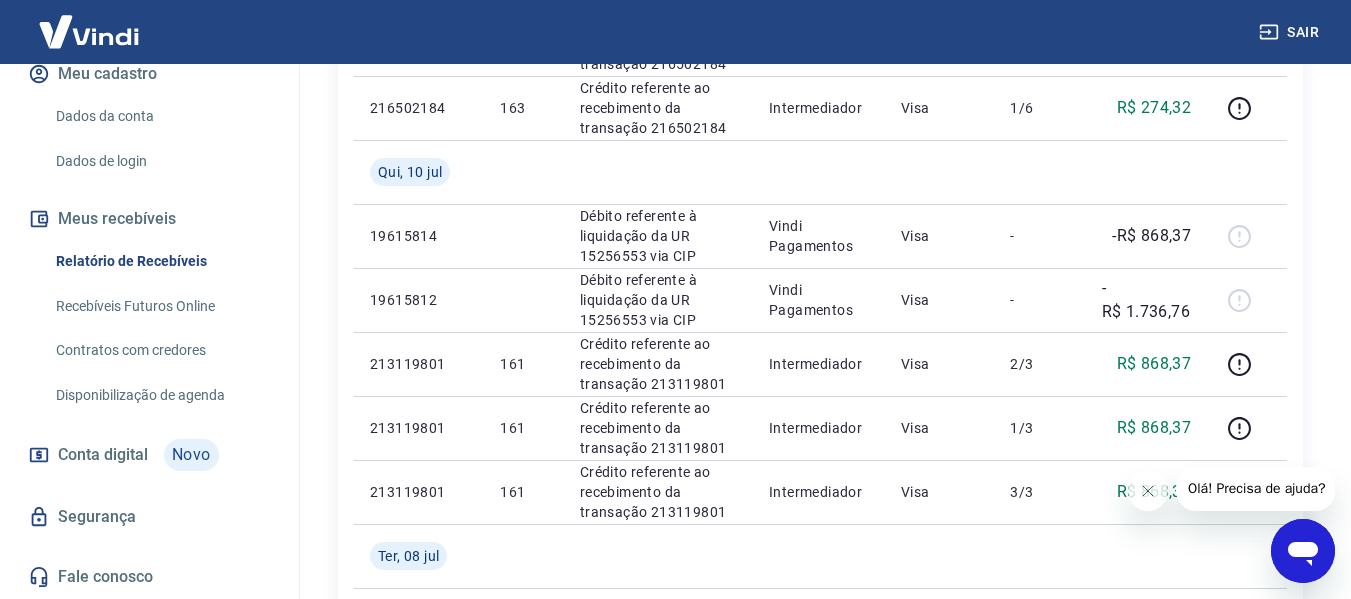 scroll, scrollTop: 1400, scrollLeft: 0, axis: vertical 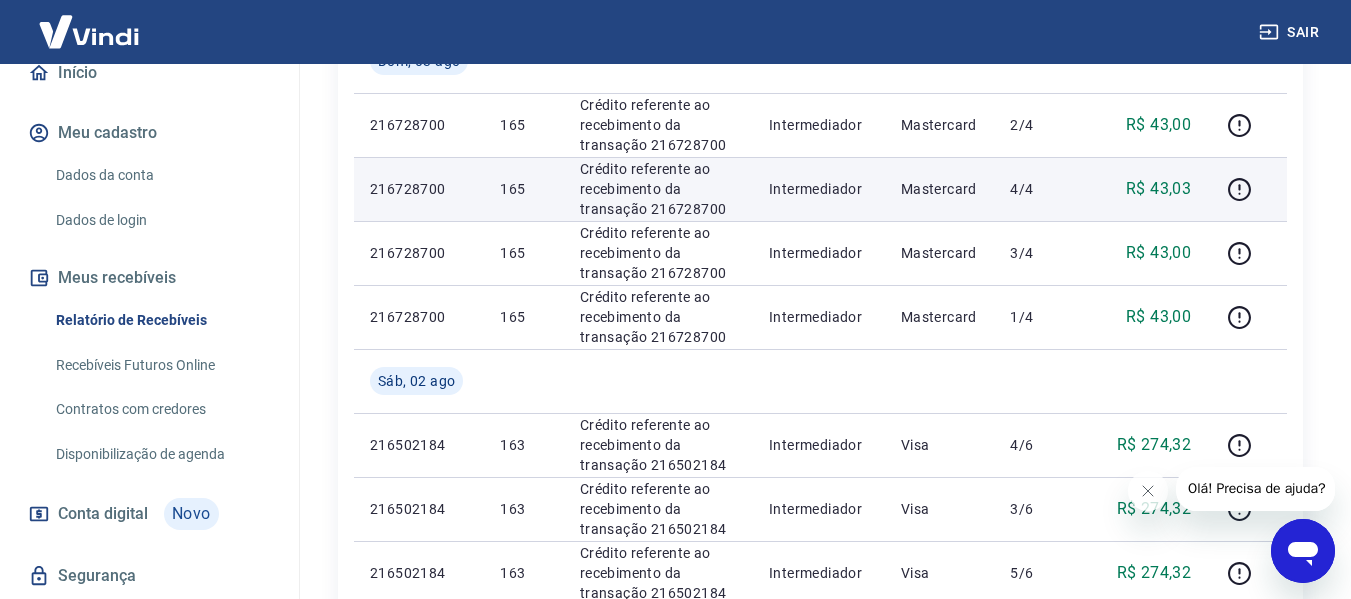 drag, startPoint x: 1168, startPoint y: 191, endPoint x: 1200, endPoint y: 184, distance: 32.75668 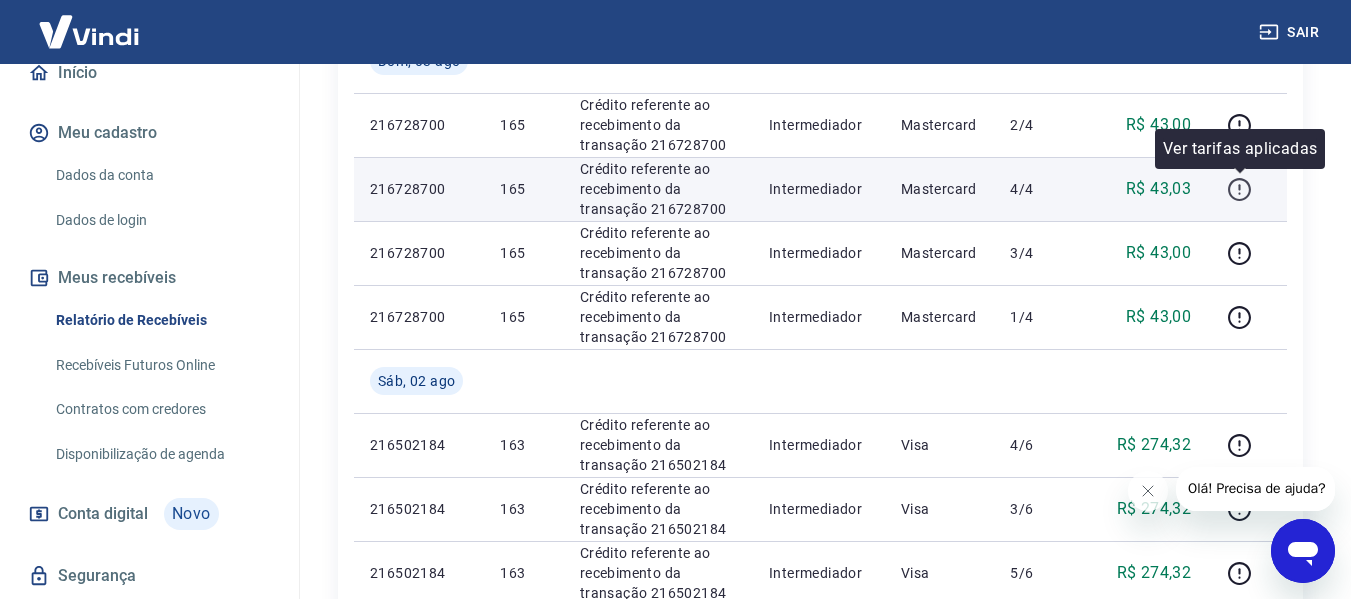 click 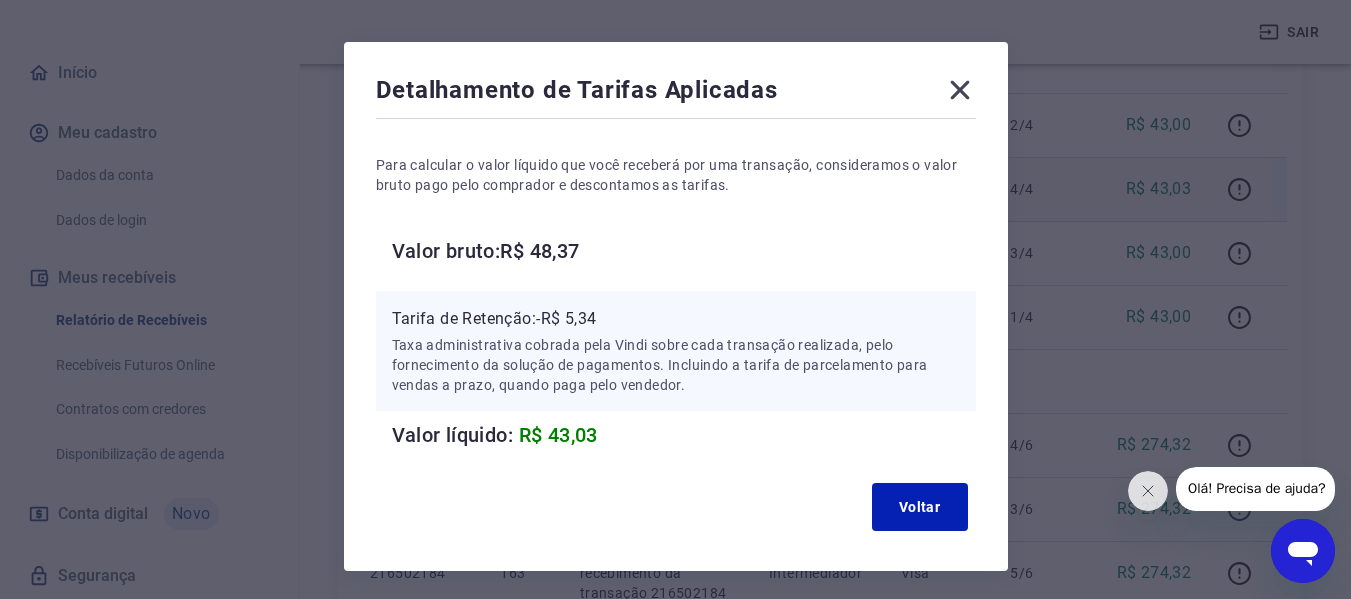 scroll, scrollTop: 22, scrollLeft: 0, axis: vertical 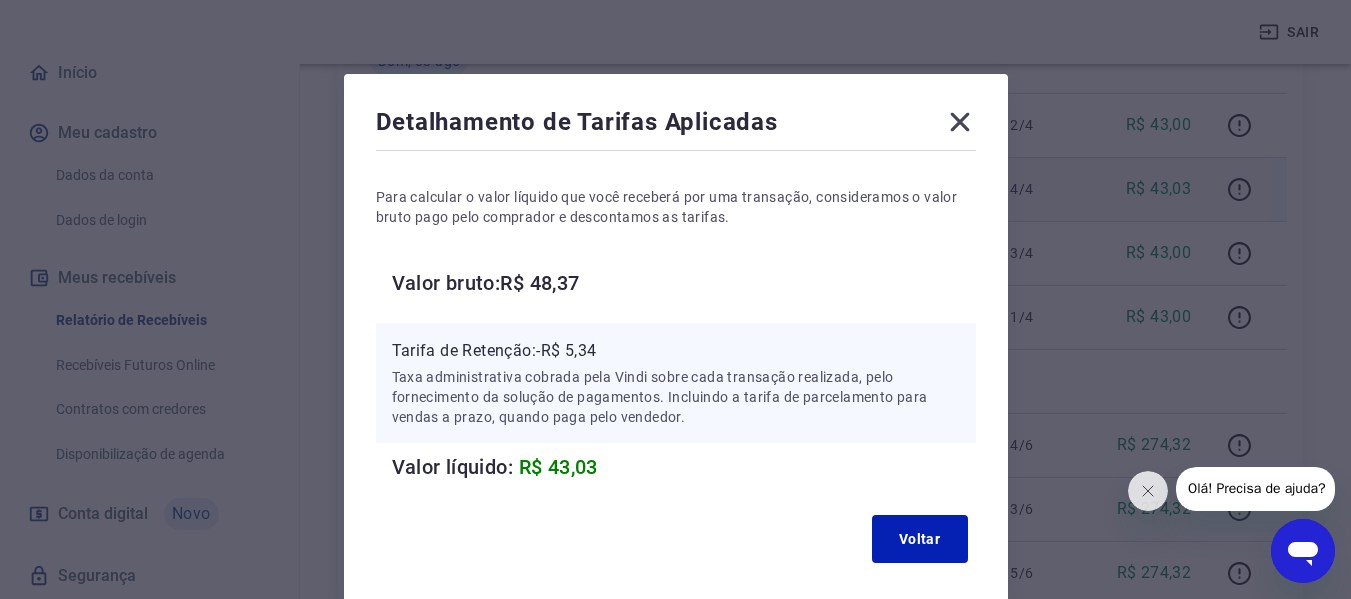 click 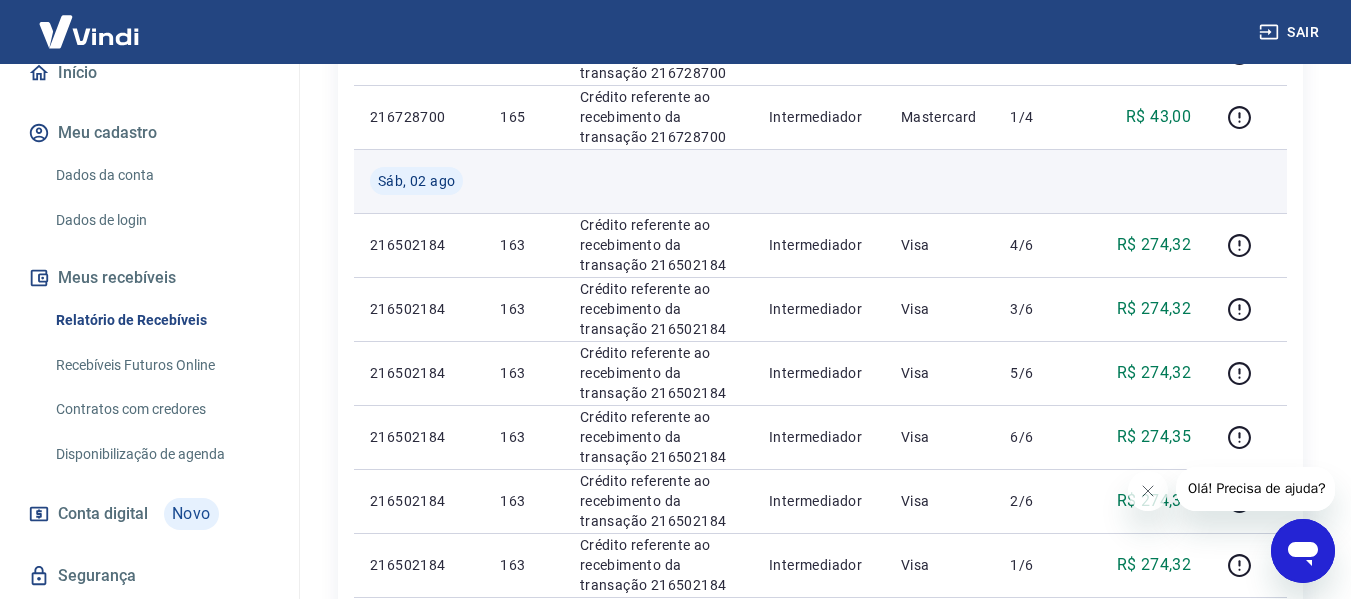 scroll, scrollTop: 1000, scrollLeft: 0, axis: vertical 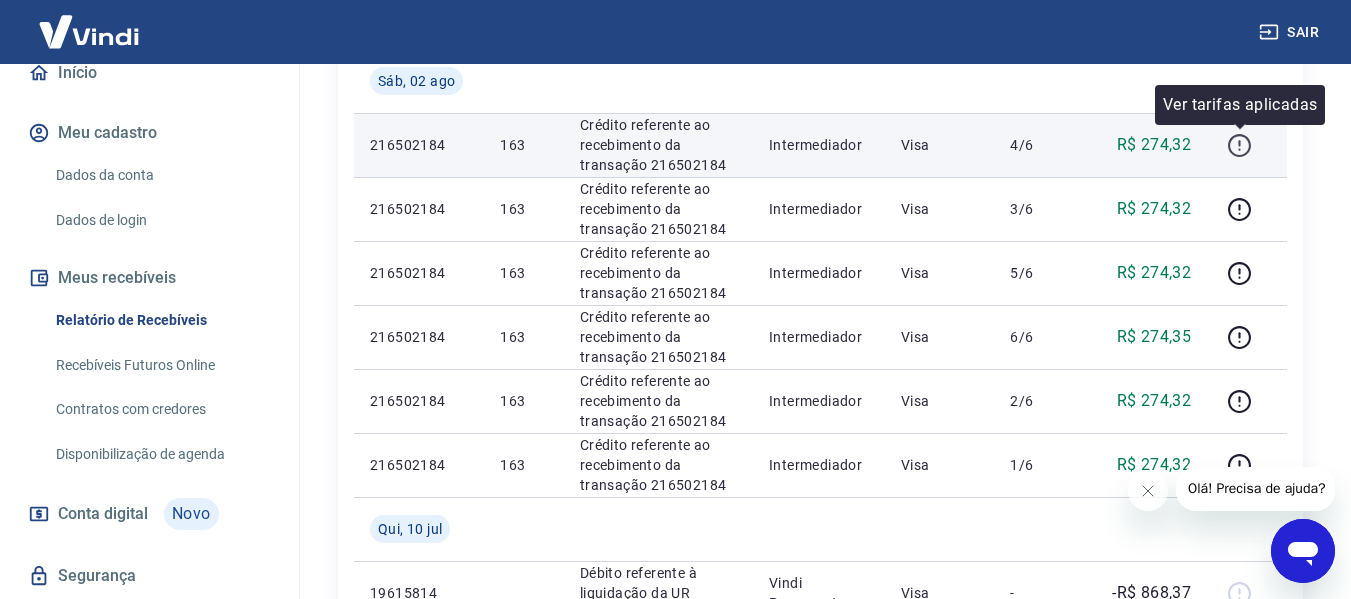 click 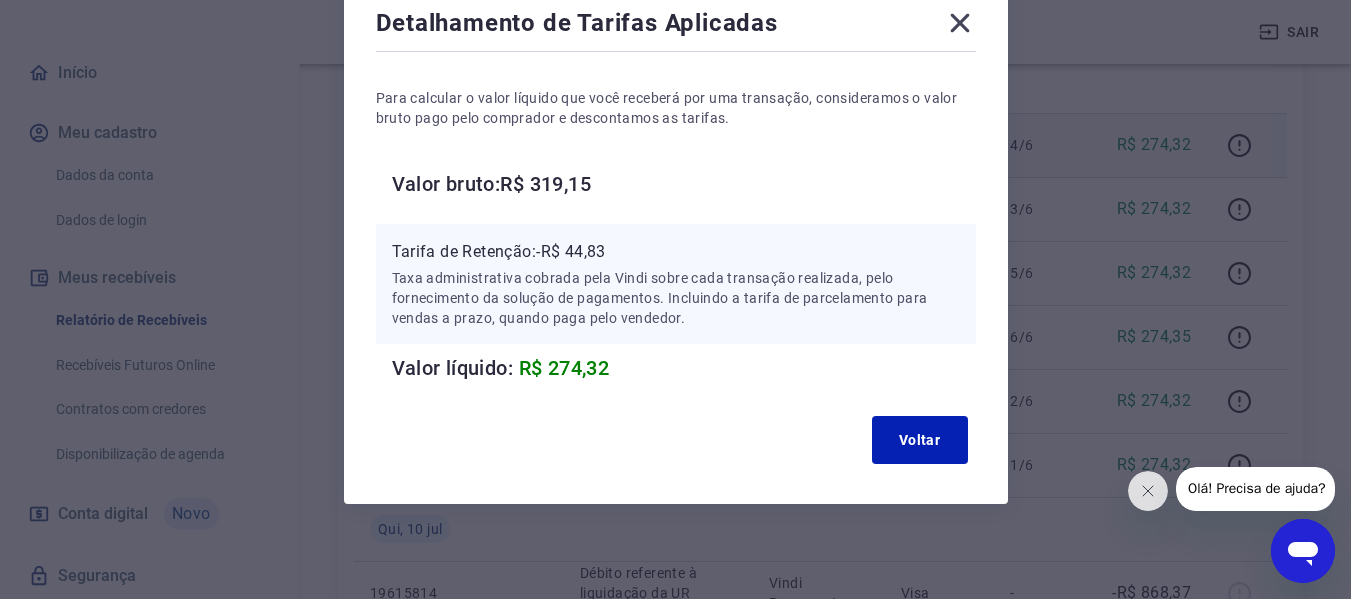 scroll, scrollTop: 122, scrollLeft: 0, axis: vertical 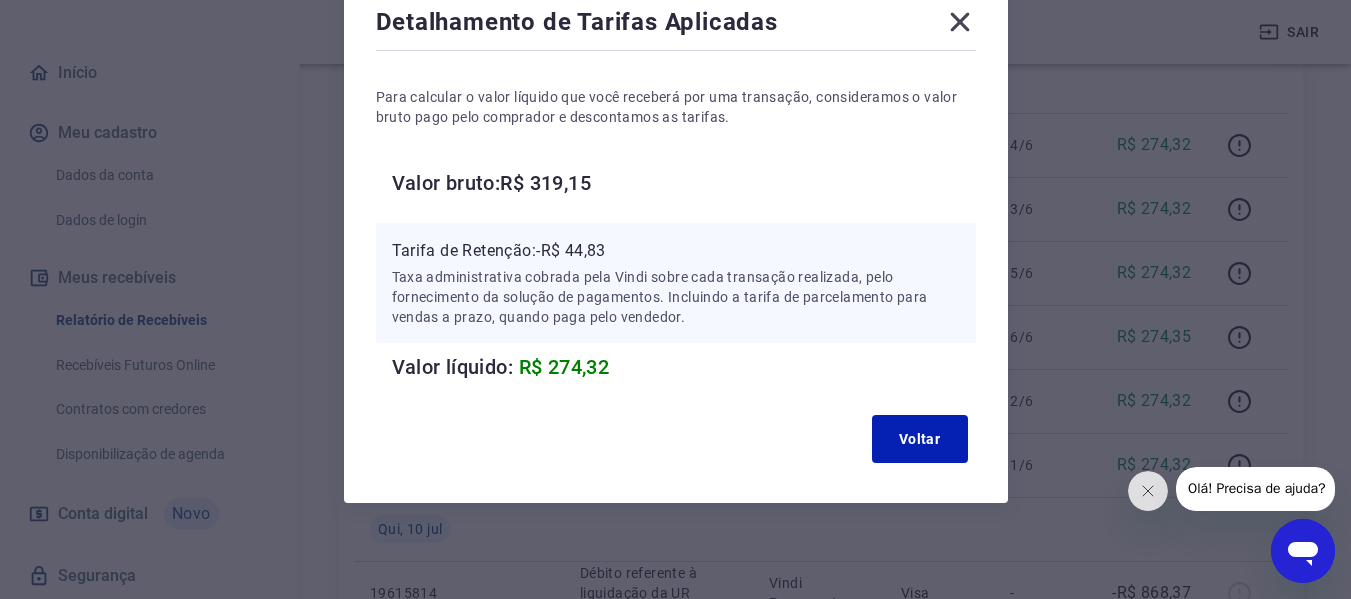 click 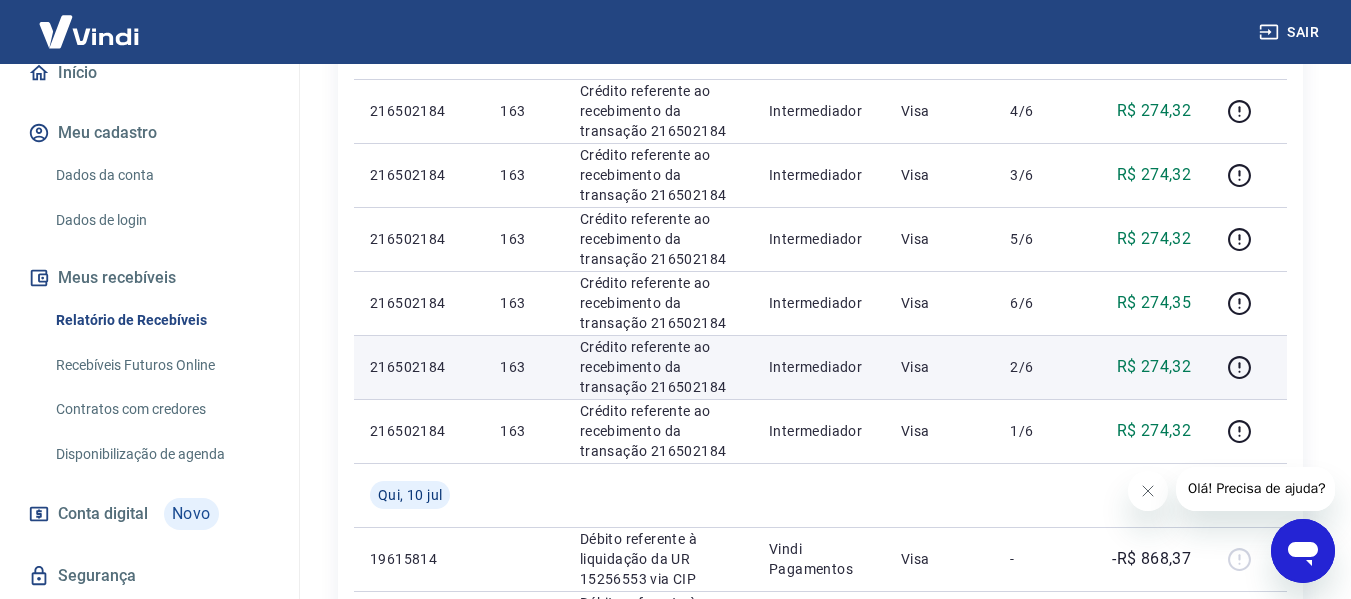 scroll, scrollTop: 1000, scrollLeft: 0, axis: vertical 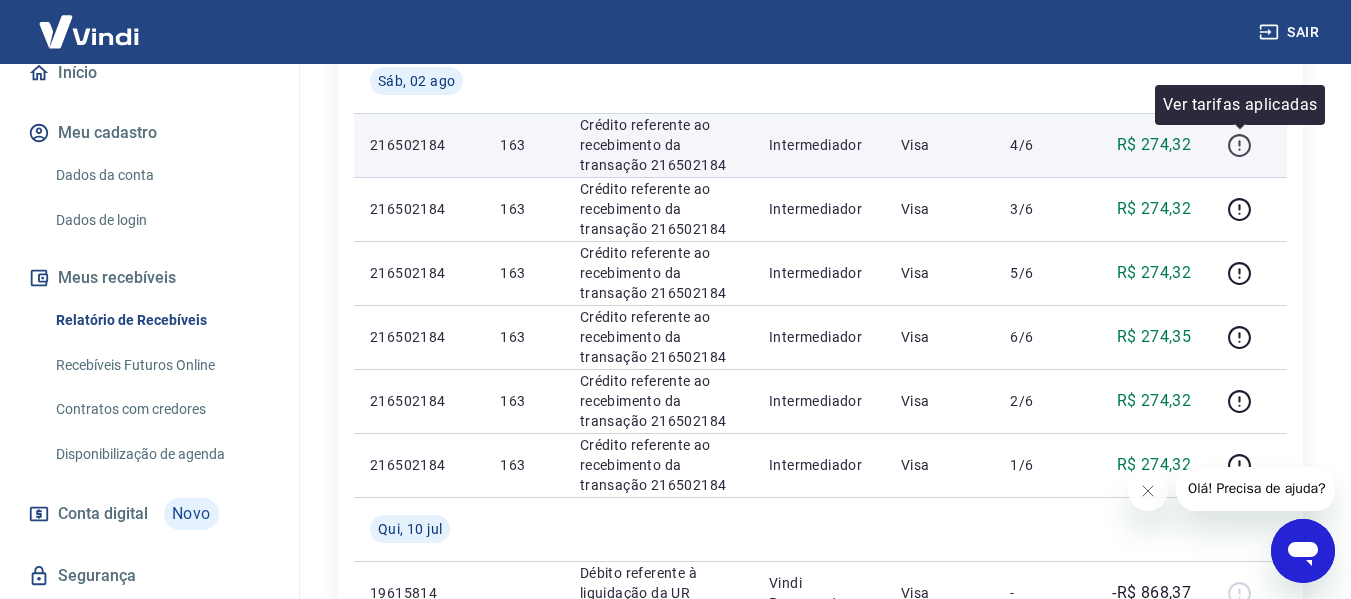 click 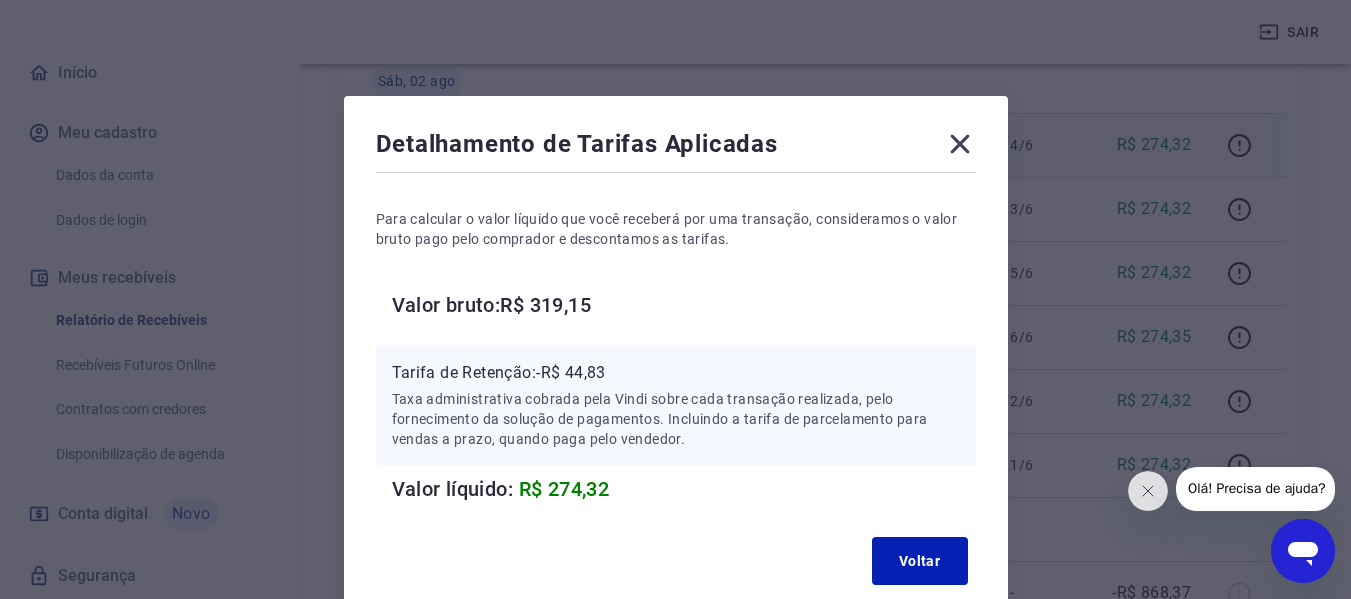 click 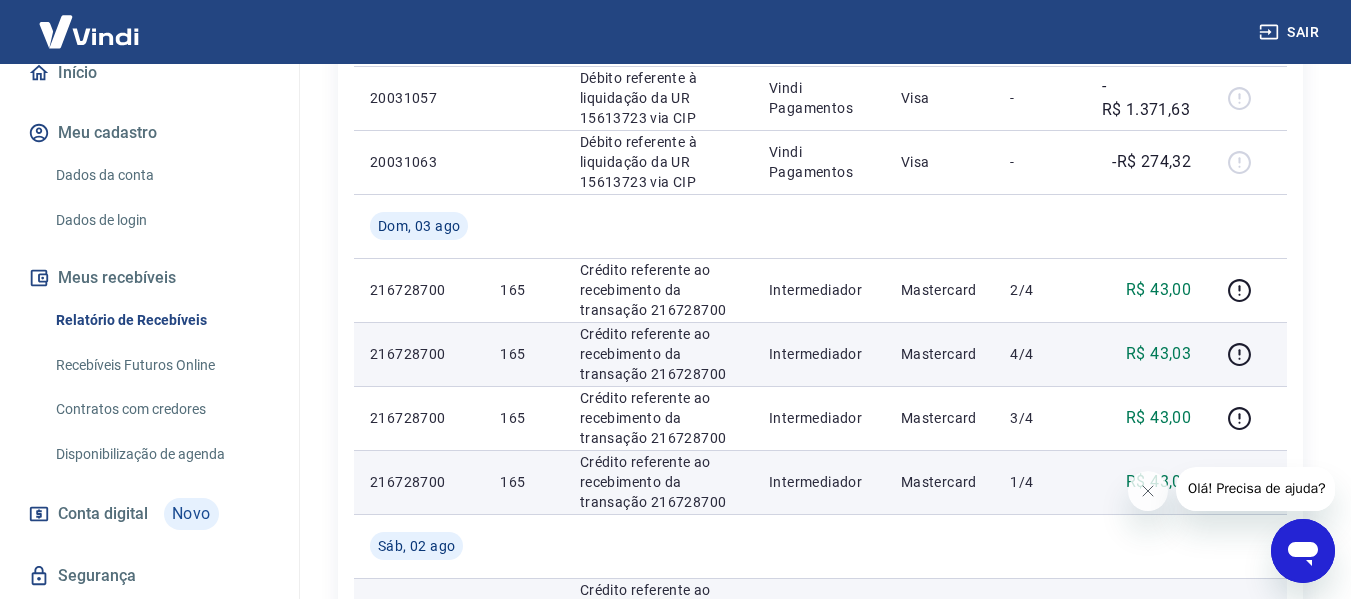 scroll, scrollTop: 500, scrollLeft: 0, axis: vertical 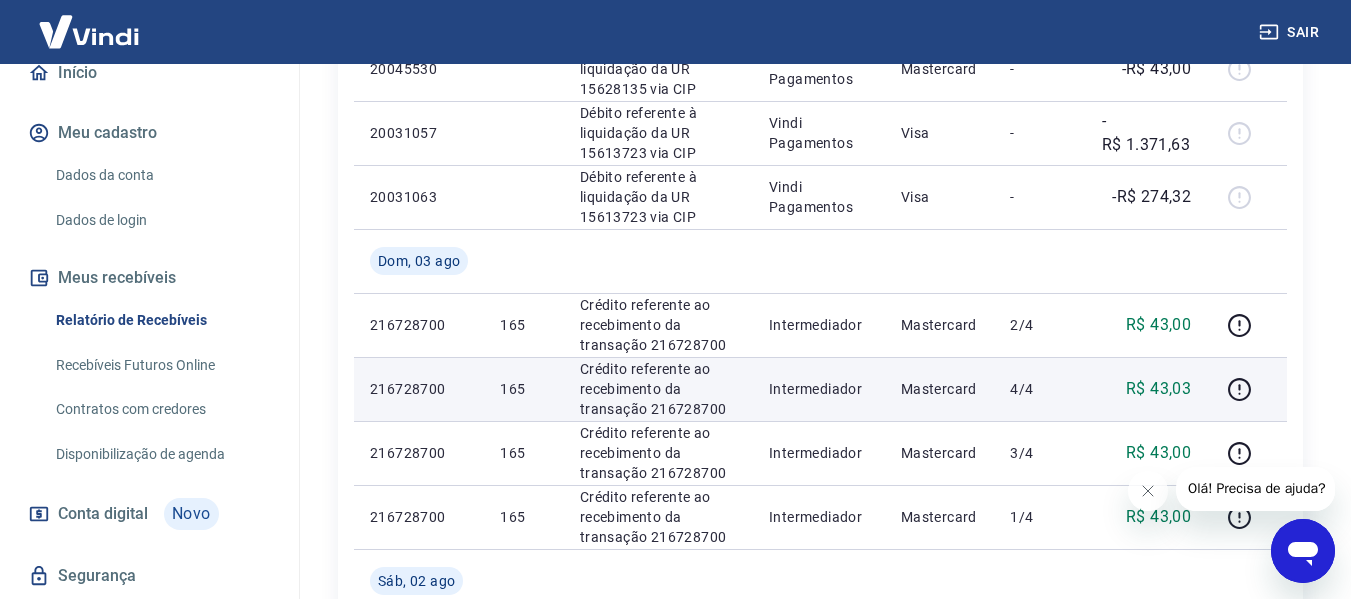 click on "Recebíveis Futuros Online" at bounding box center [161, 365] 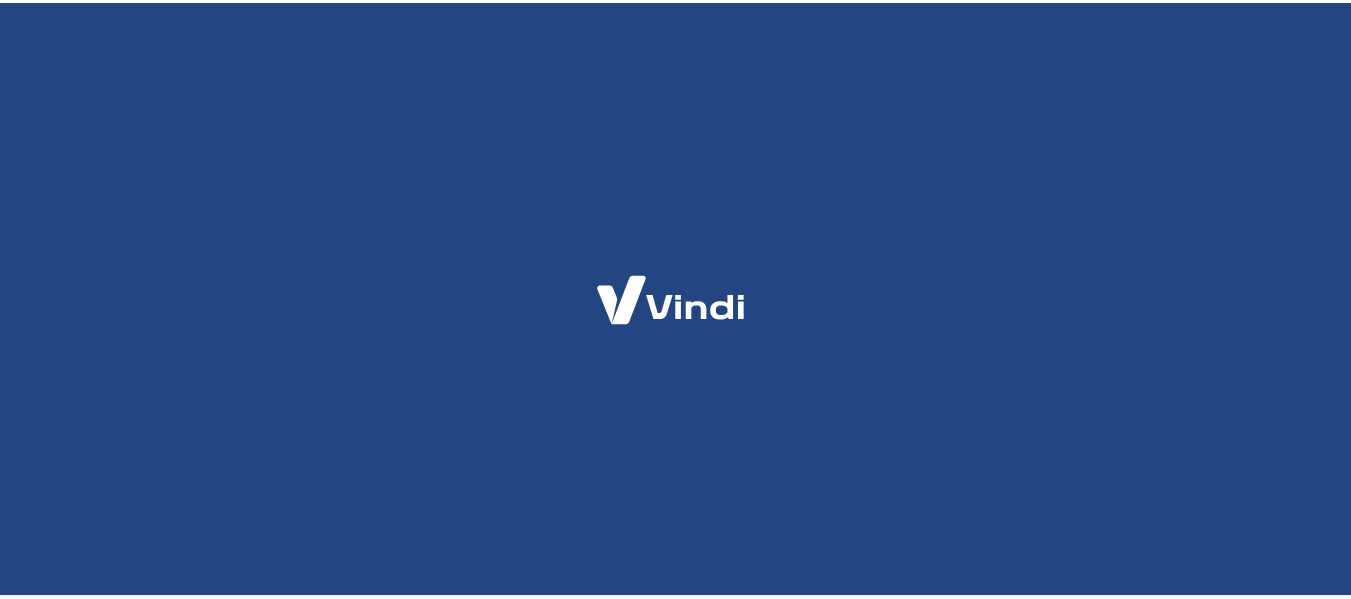 scroll, scrollTop: 0, scrollLeft: 0, axis: both 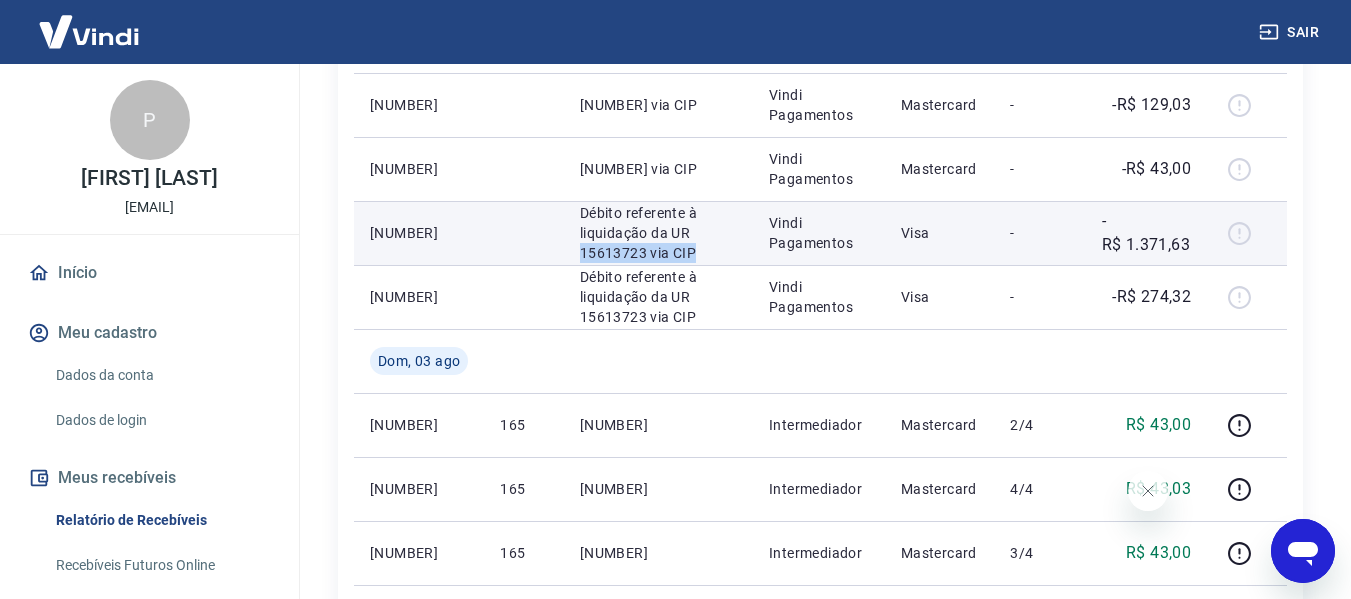 drag, startPoint x: 707, startPoint y: 250, endPoint x: 583, endPoint y: 253, distance: 124.036285 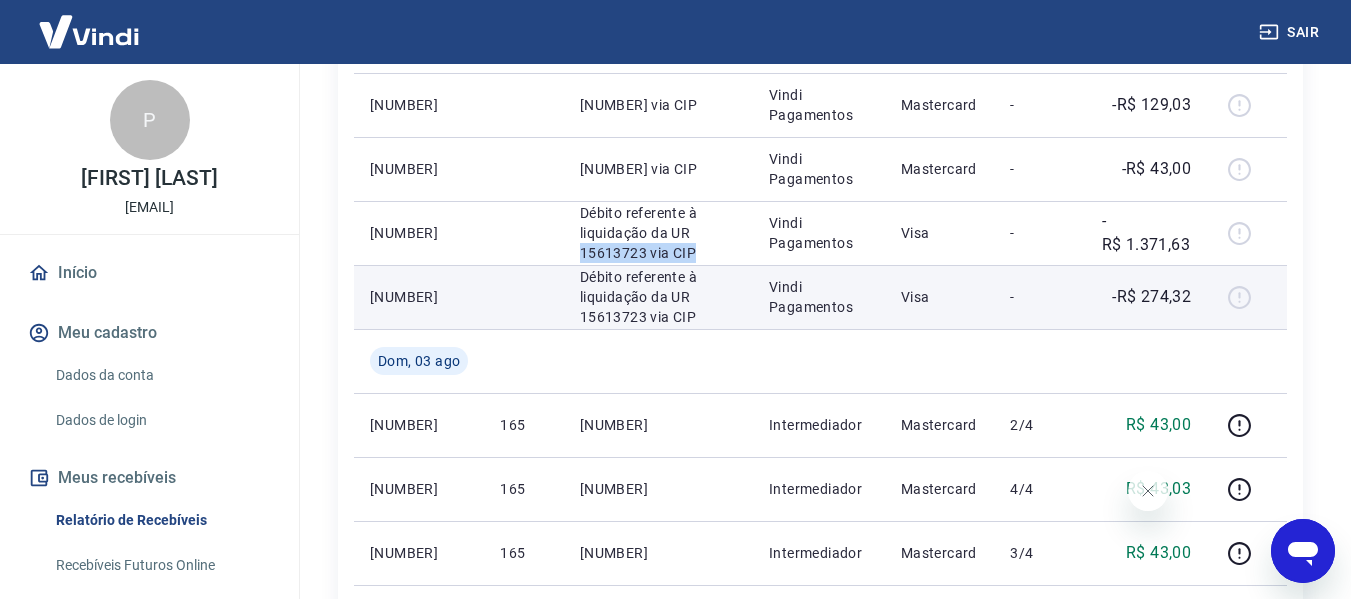 copy on "15613723 via CIP" 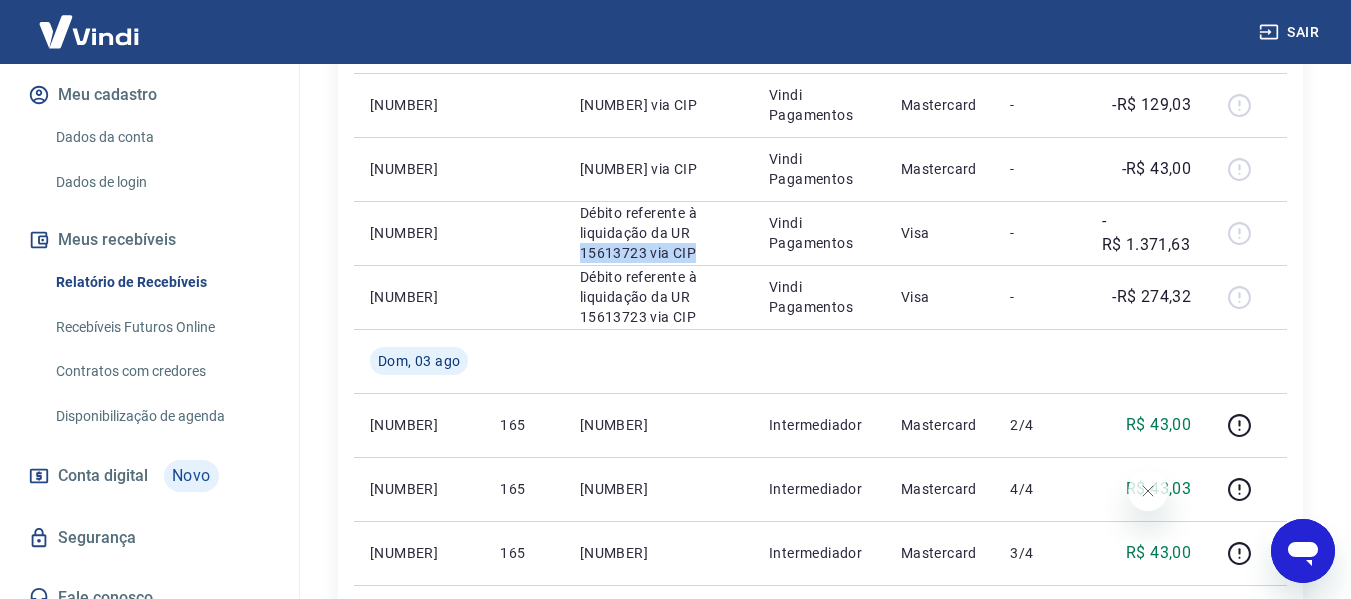 scroll, scrollTop: 259, scrollLeft: 0, axis: vertical 